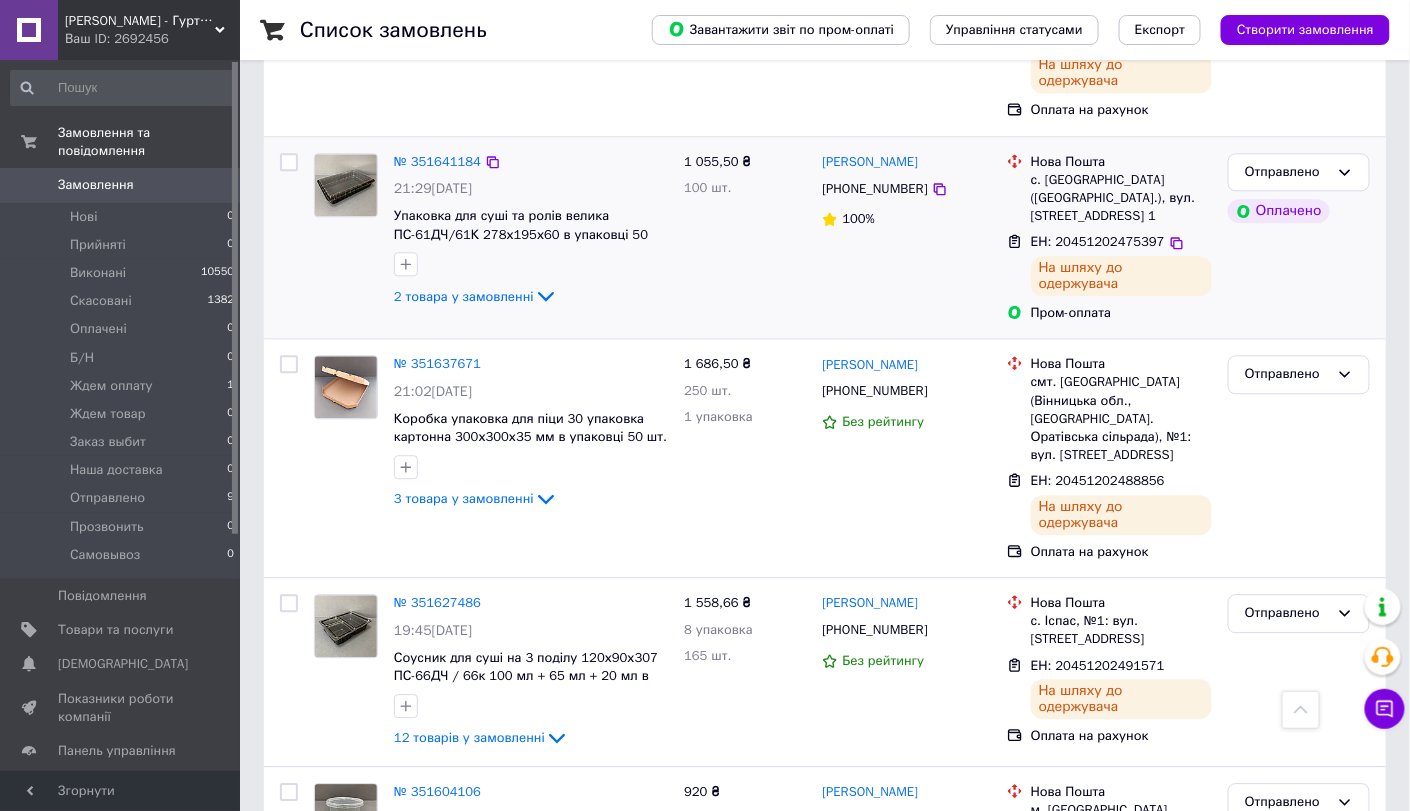 scroll, scrollTop: 2175, scrollLeft: 0, axis: vertical 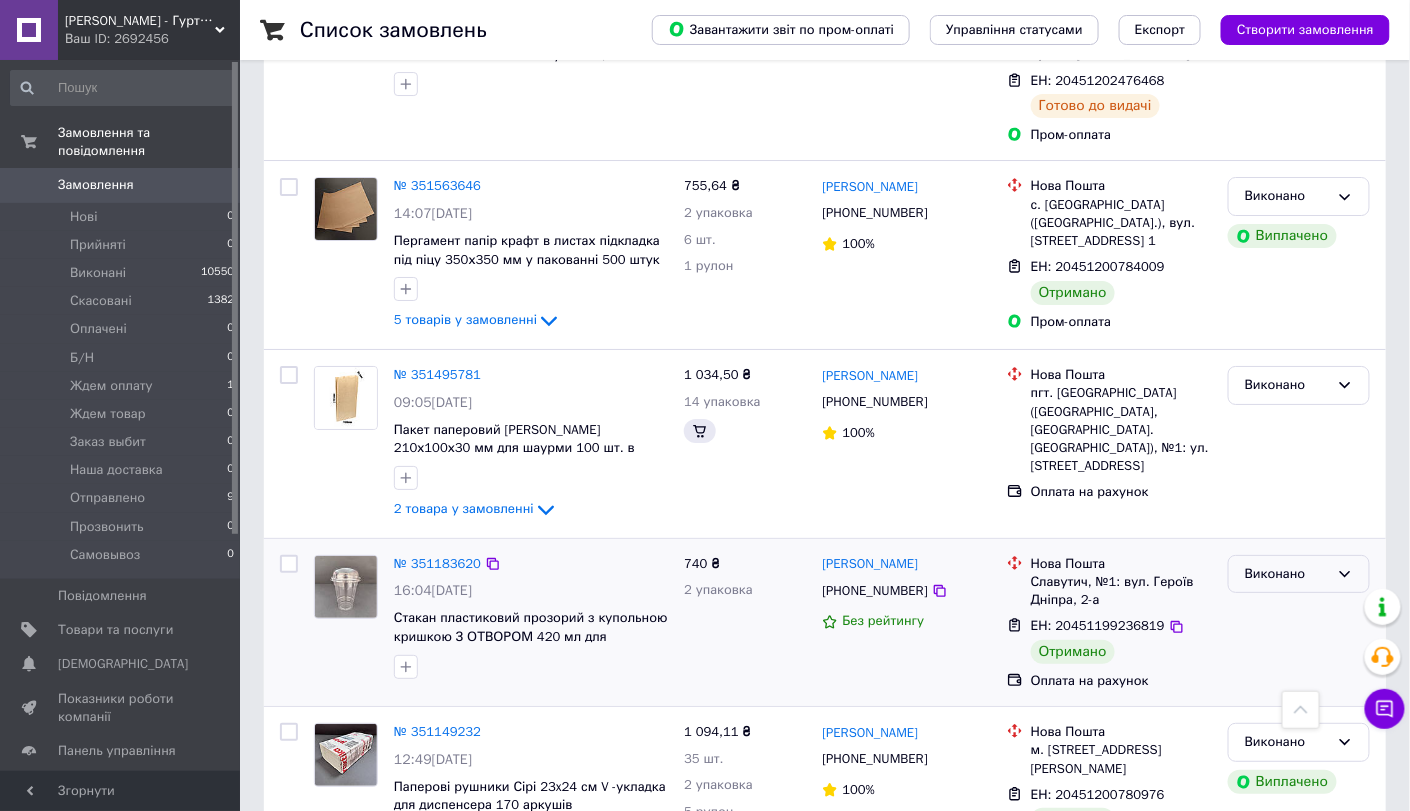 click on "Виконано" at bounding box center [1287, 574] 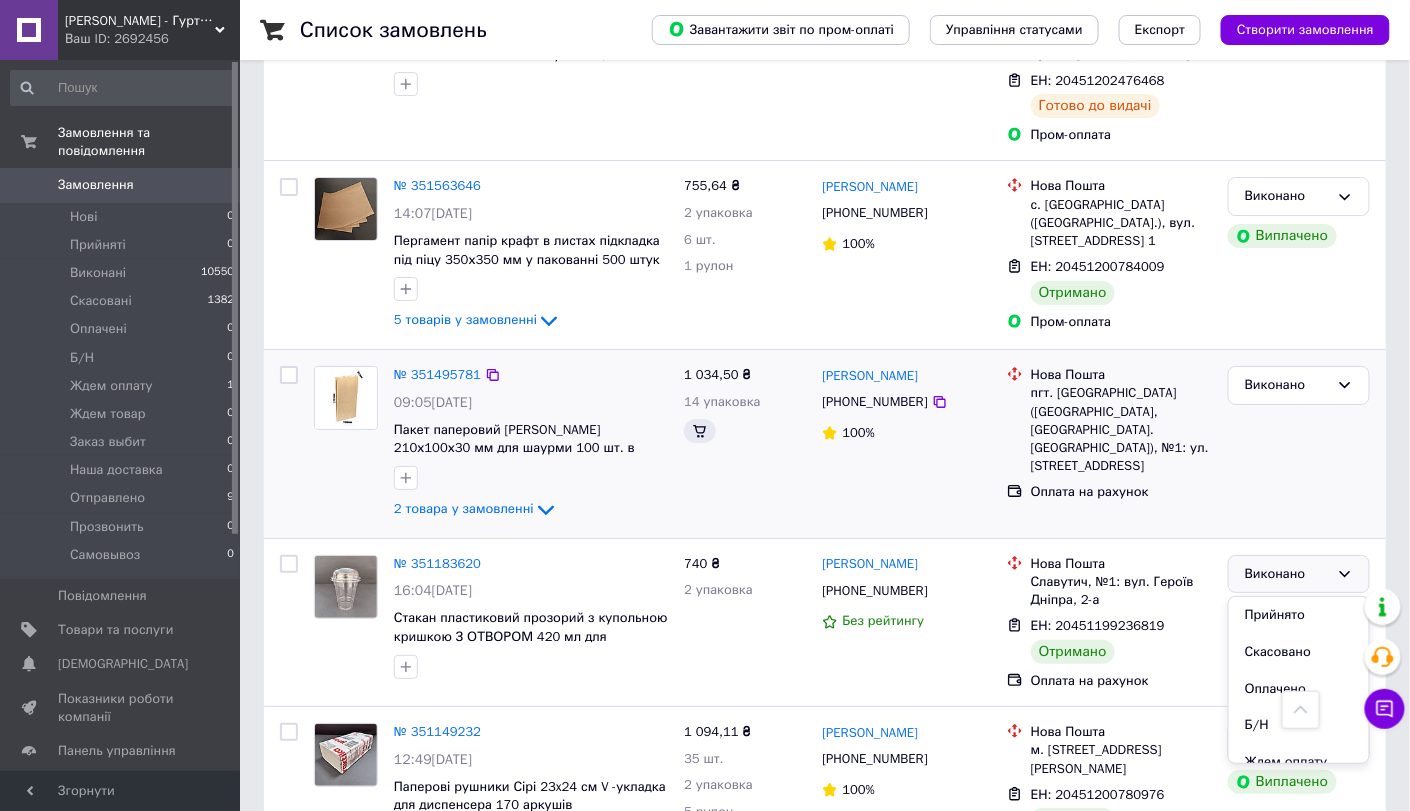 click on "пгт. Александровка (Донецкая обл., Краматорский р-н. Олександривська сельсовет), №1: ул. Самарськая, 1" at bounding box center [1121, 429] 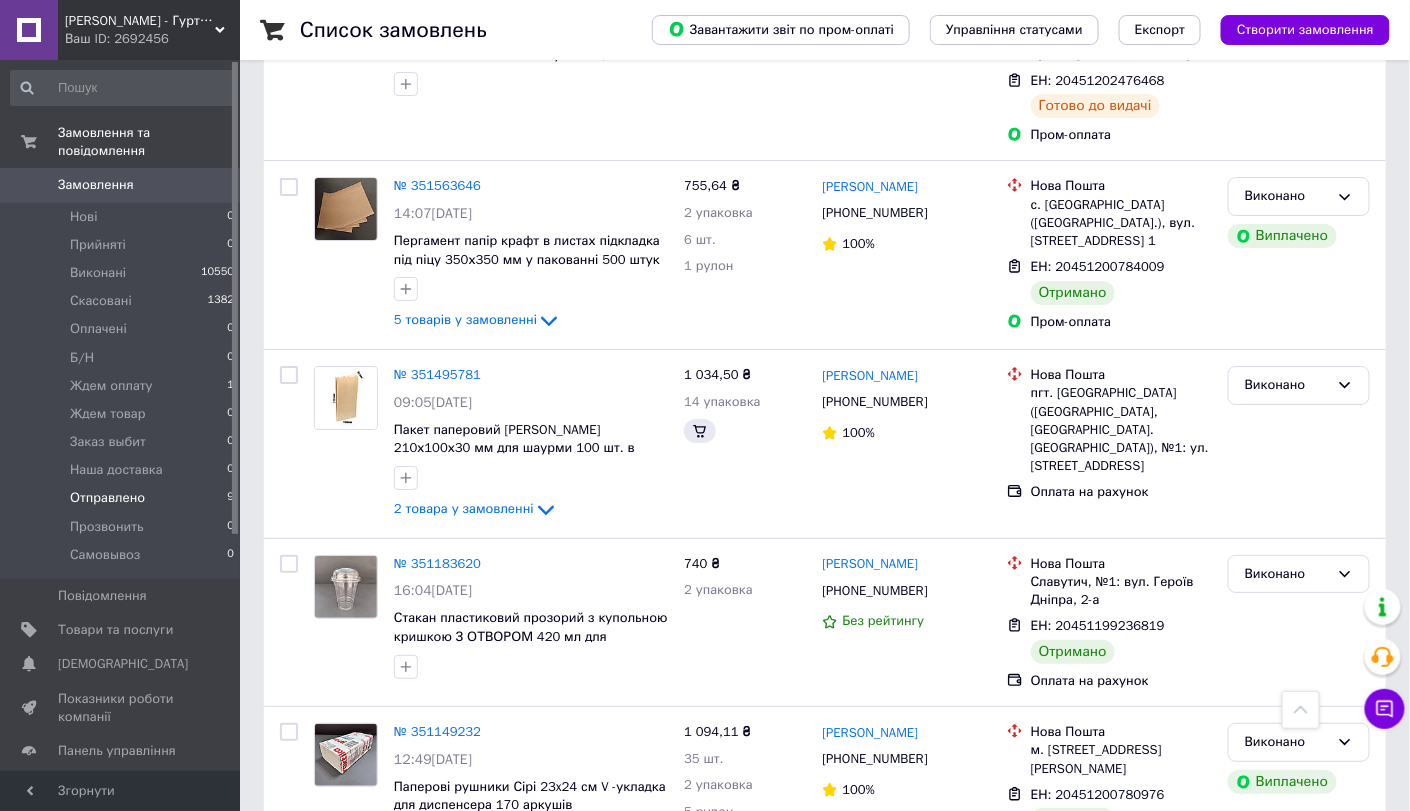 click on "Отправлено" at bounding box center (107, 498) 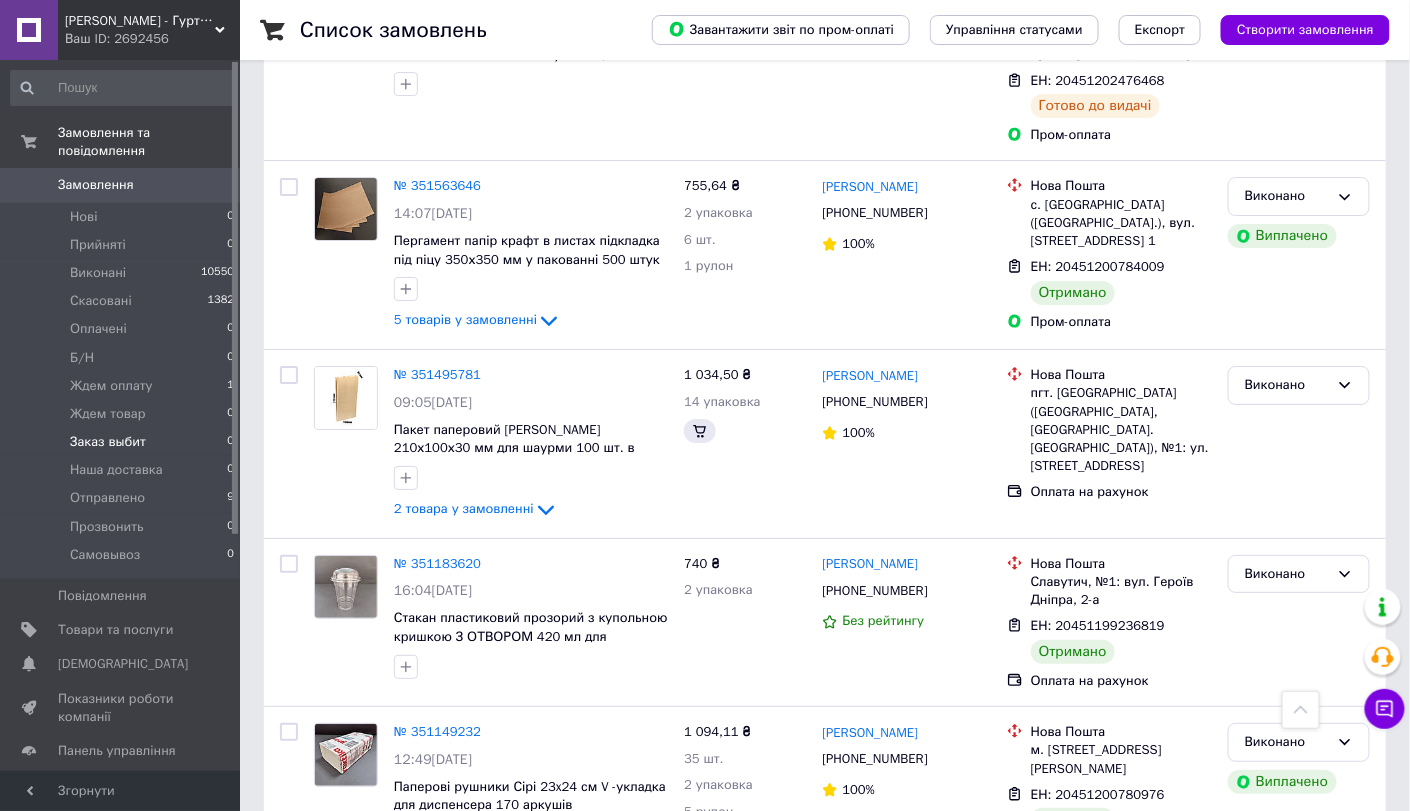 click on "Заказ выбит 0" at bounding box center [123, 442] 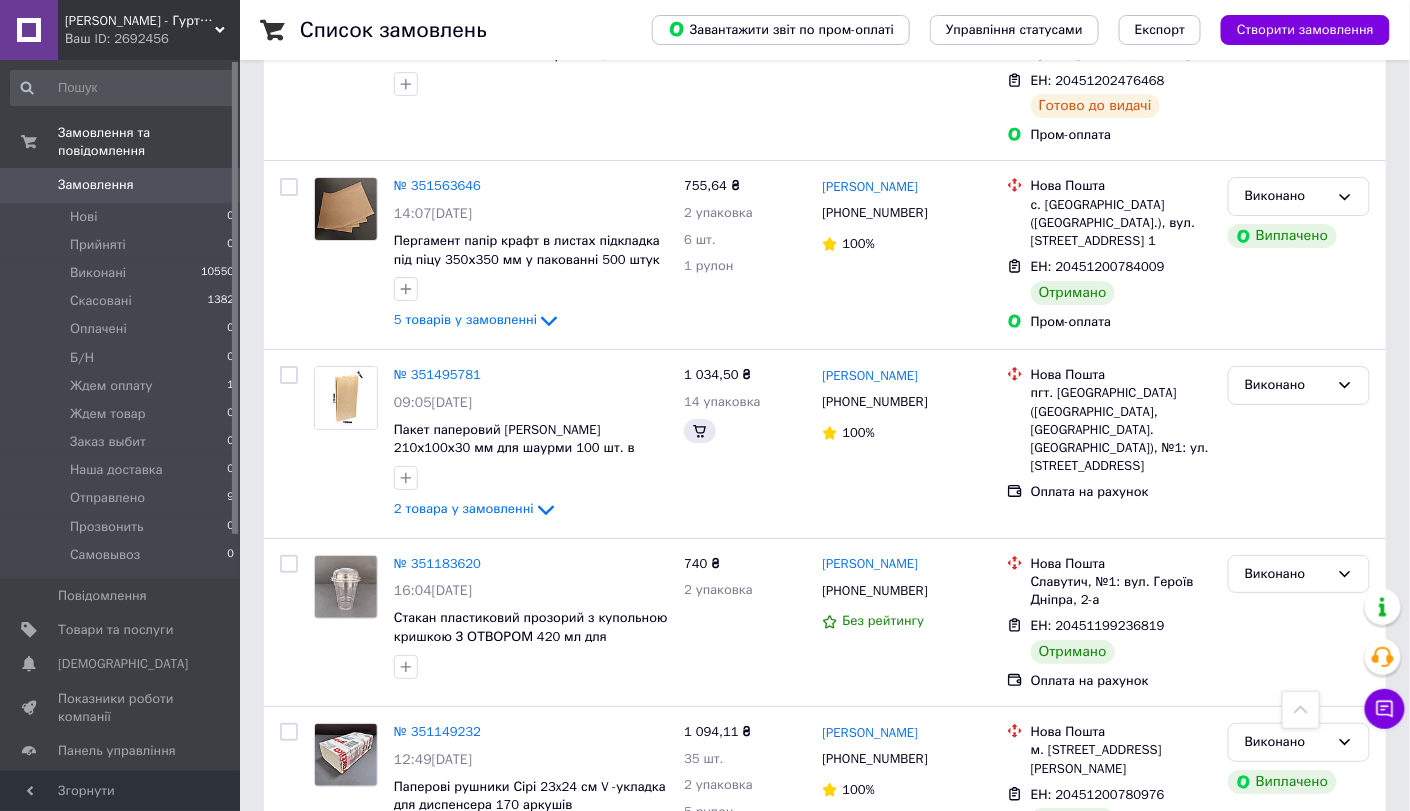 click on "Замовлення 0" at bounding box center [123, 185] 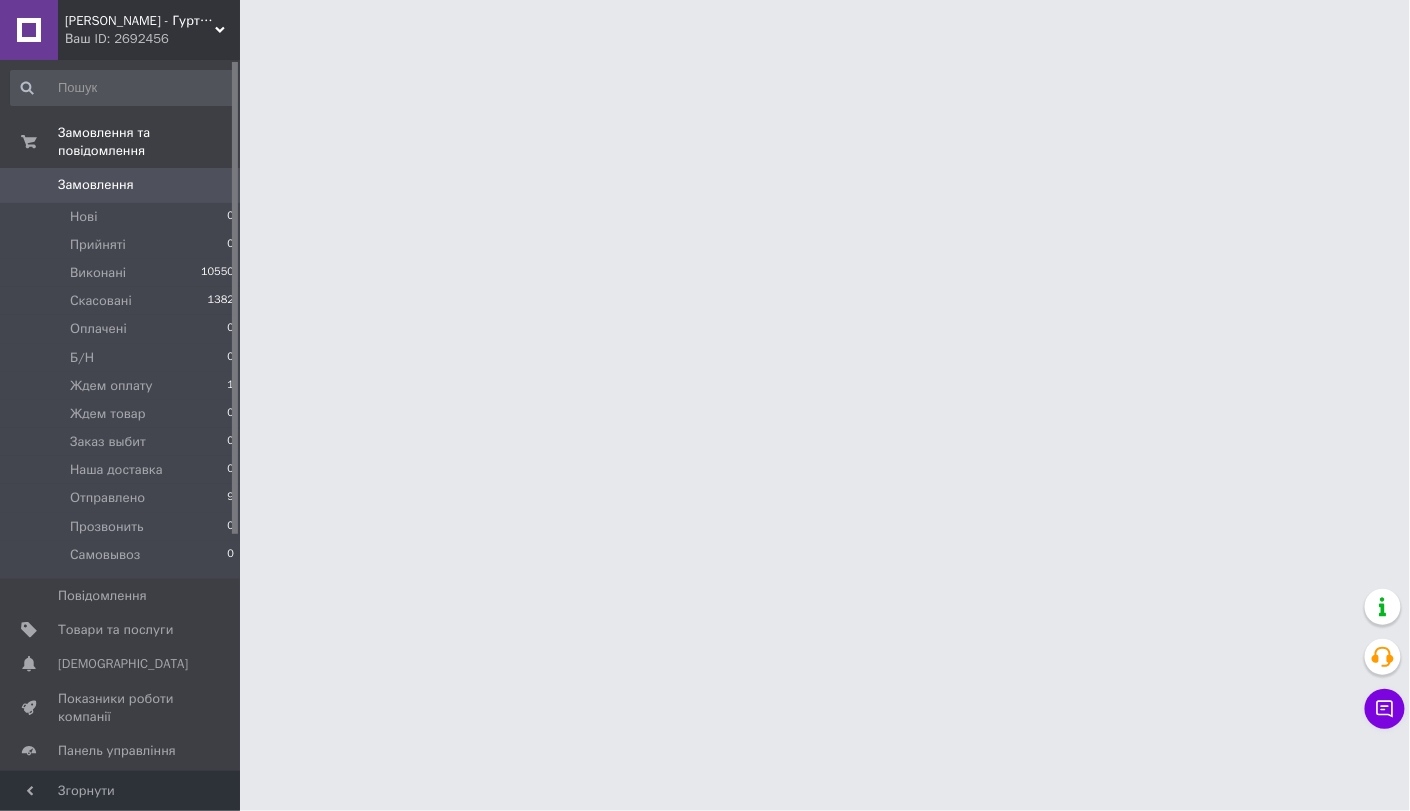scroll, scrollTop: 0, scrollLeft: 0, axis: both 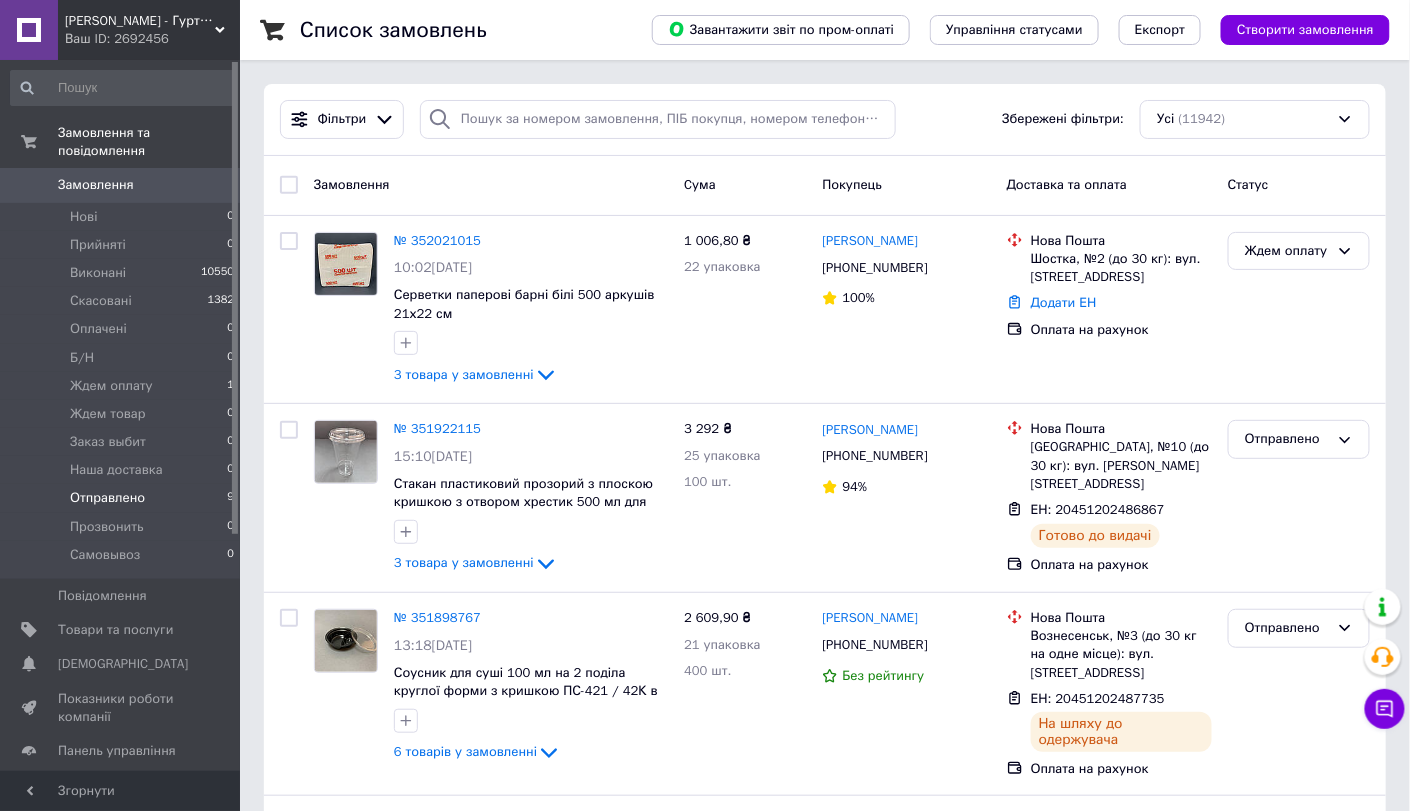 click on "Отправлено" at bounding box center (107, 498) 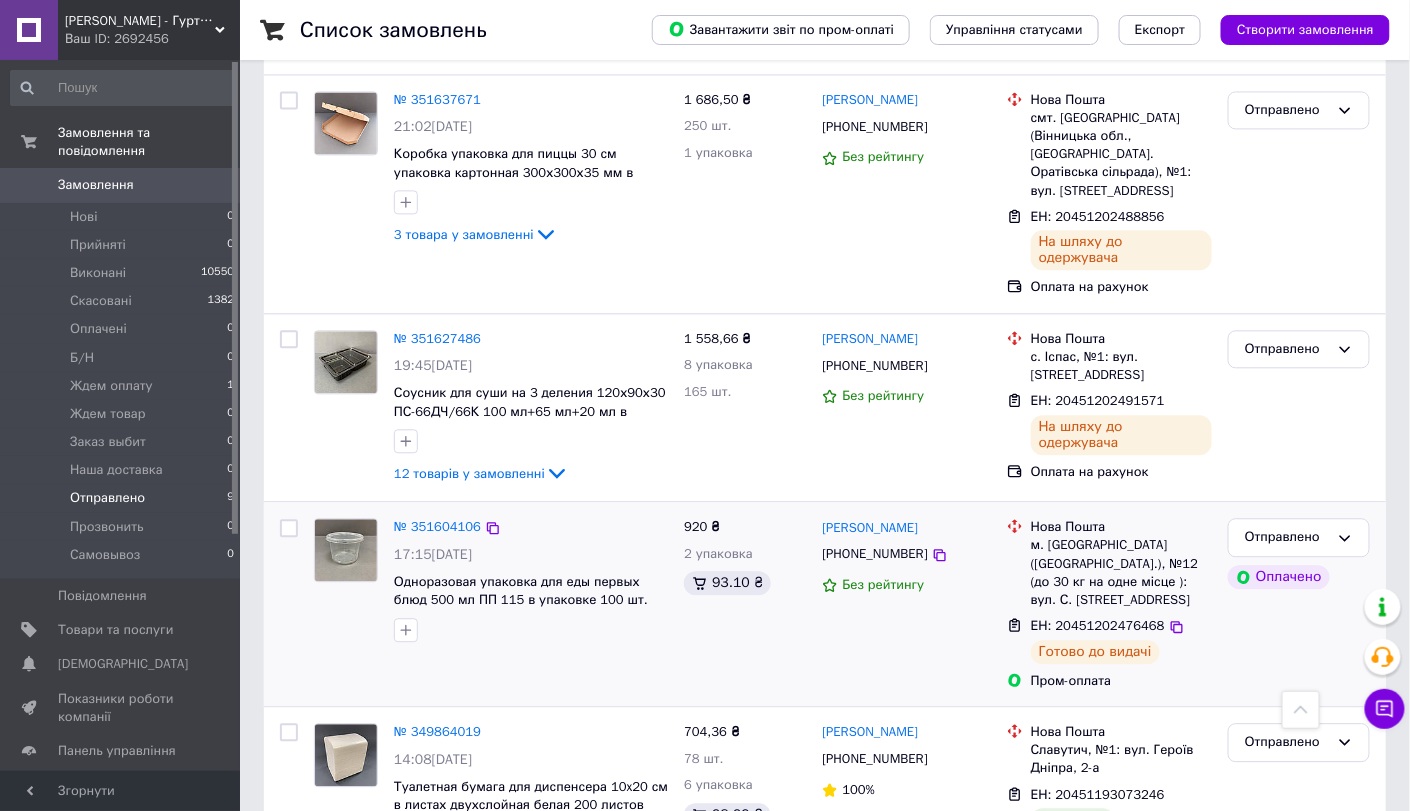 scroll, scrollTop: 0, scrollLeft: 0, axis: both 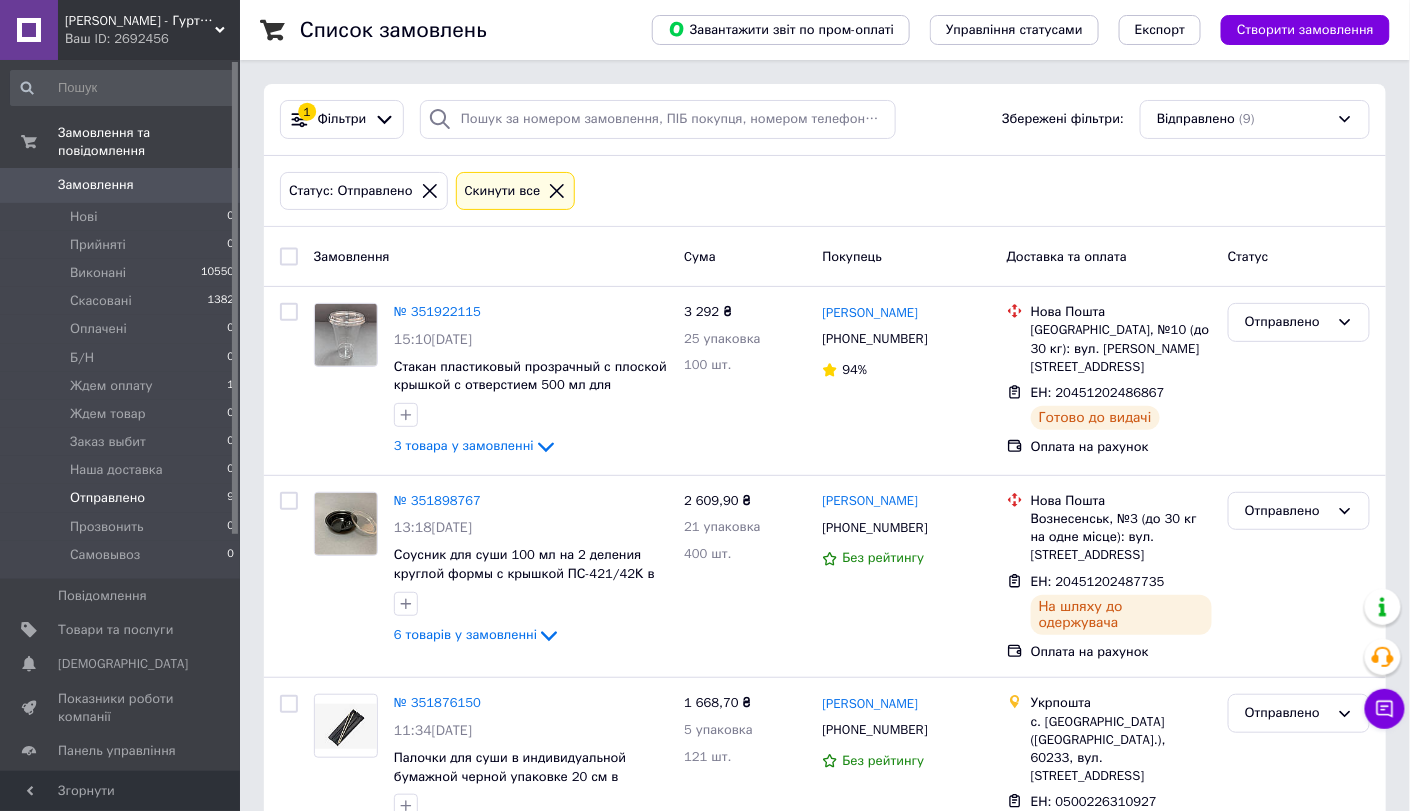 click on "Замовлення 0" at bounding box center (123, 185) 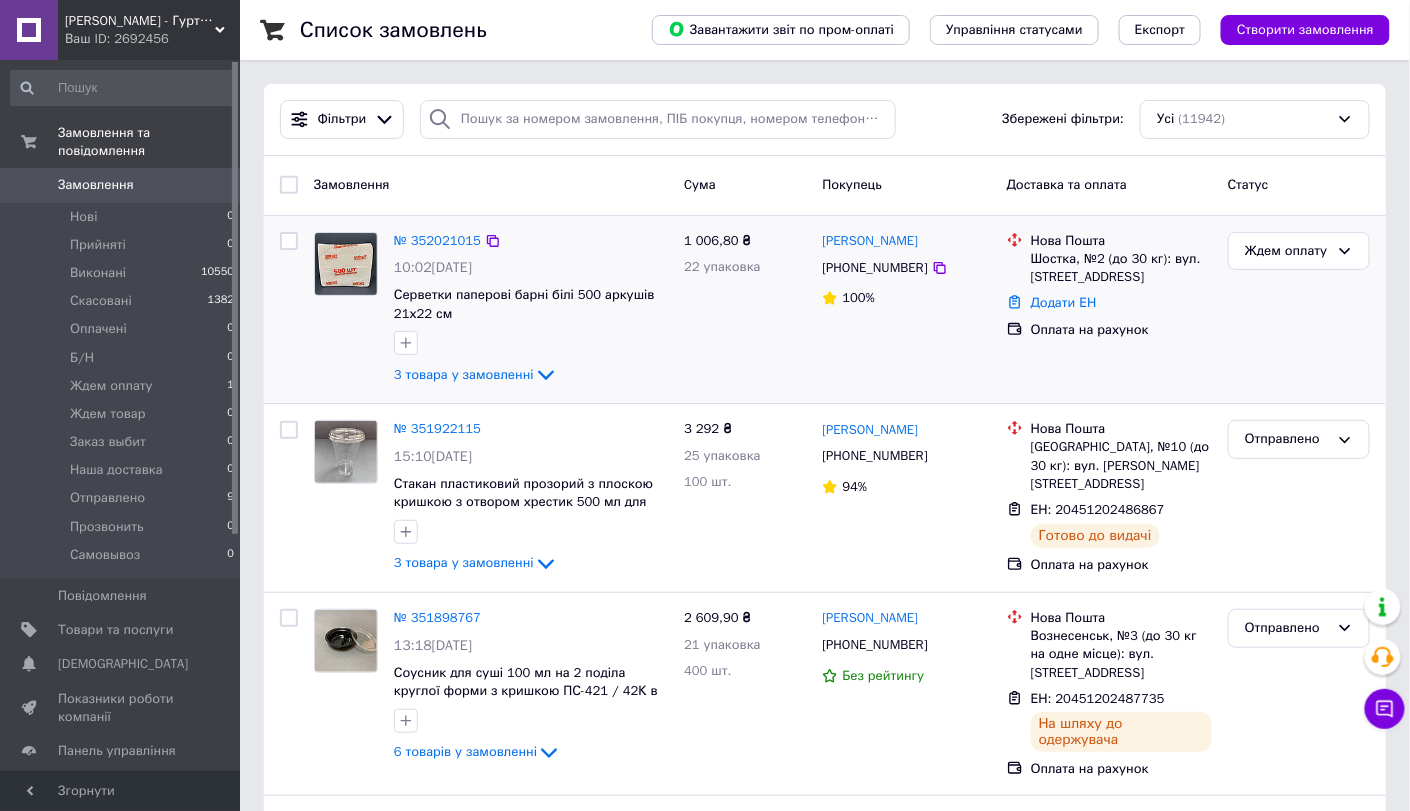 click on "№ 352021015 10:02, 10.07.2025 Серветки паперові барні білі 500 аркушів 21х22 см 3 товара у замовленні" at bounding box center (531, 310) 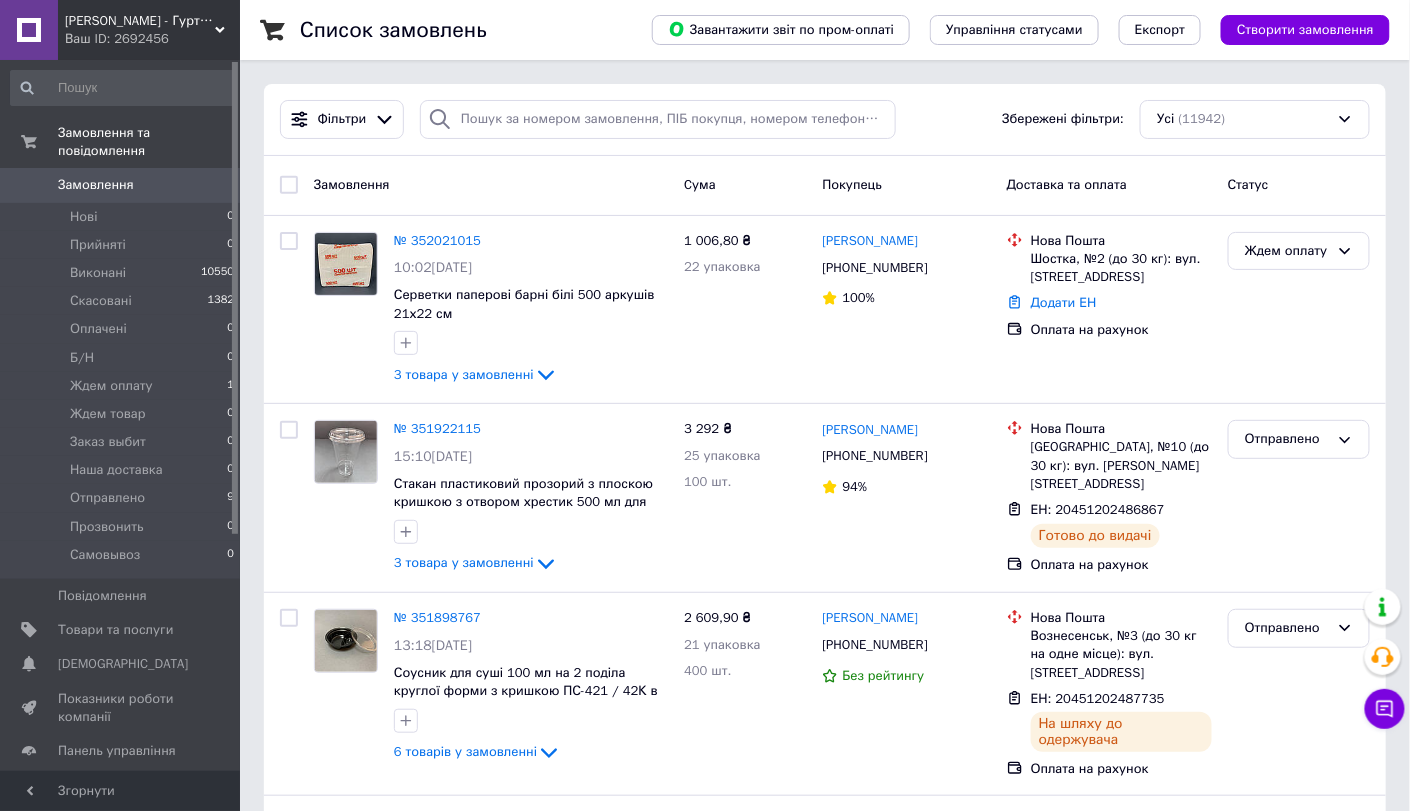 click on "Замовлення" at bounding box center (121, 185) 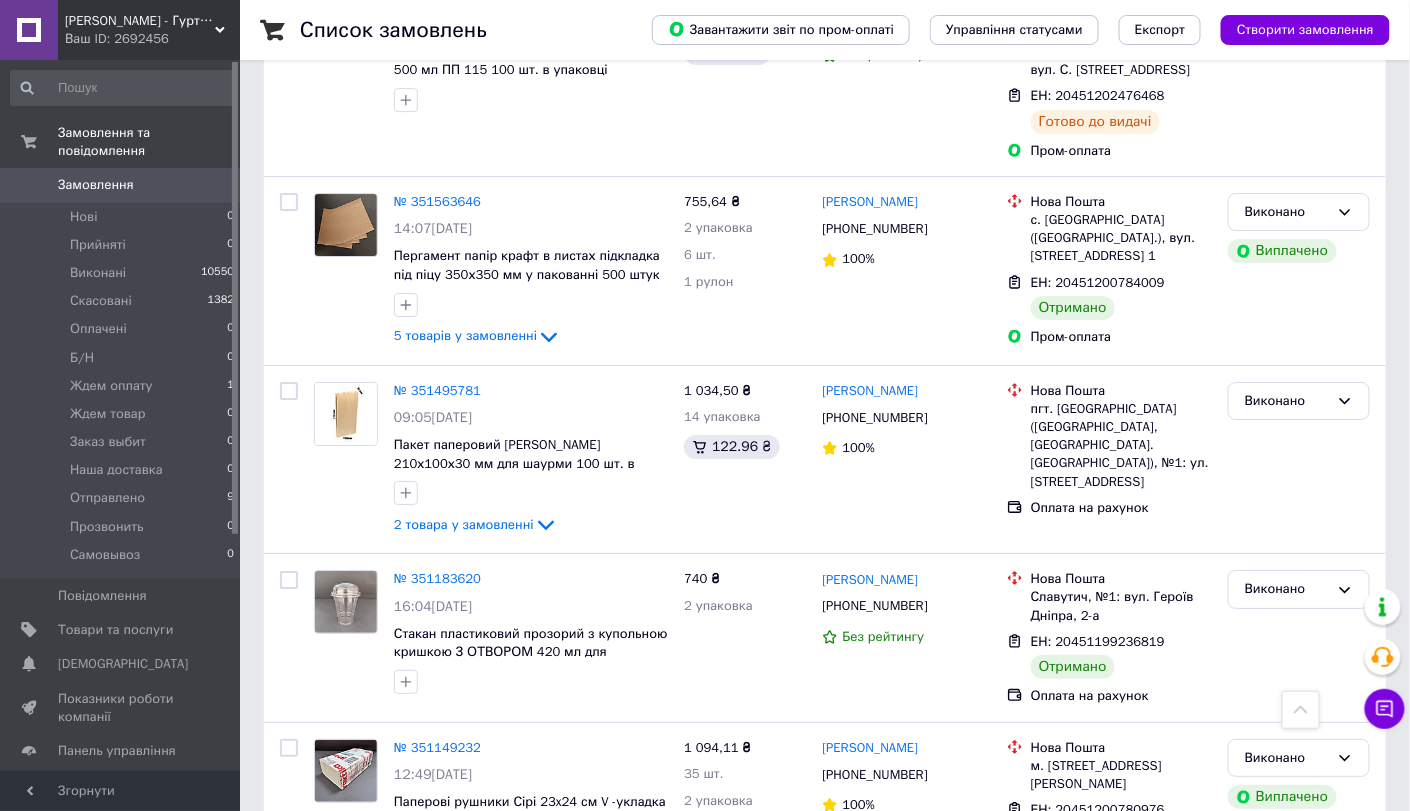 click on "Замовлення 0" at bounding box center (123, 185) 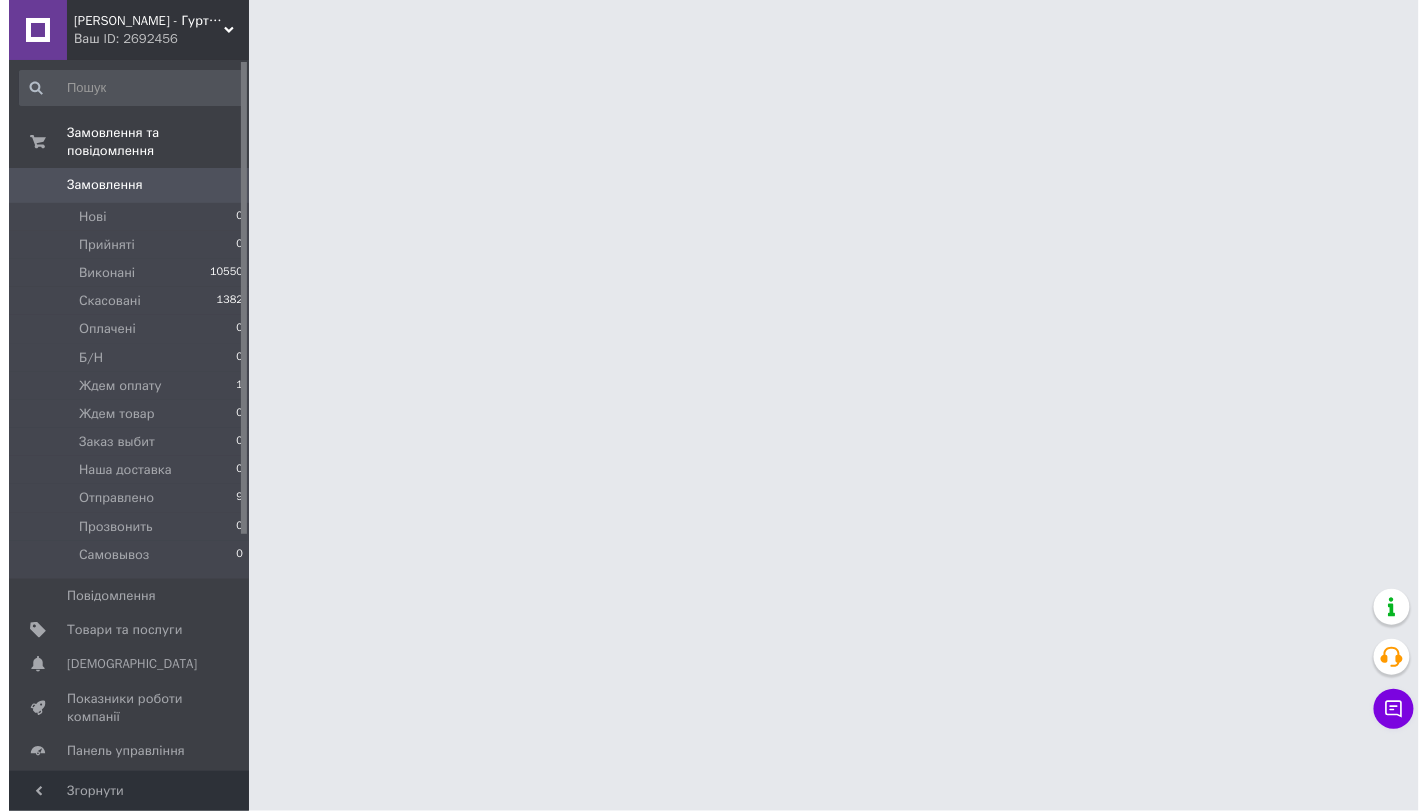 scroll, scrollTop: 0, scrollLeft: 0, axis: both 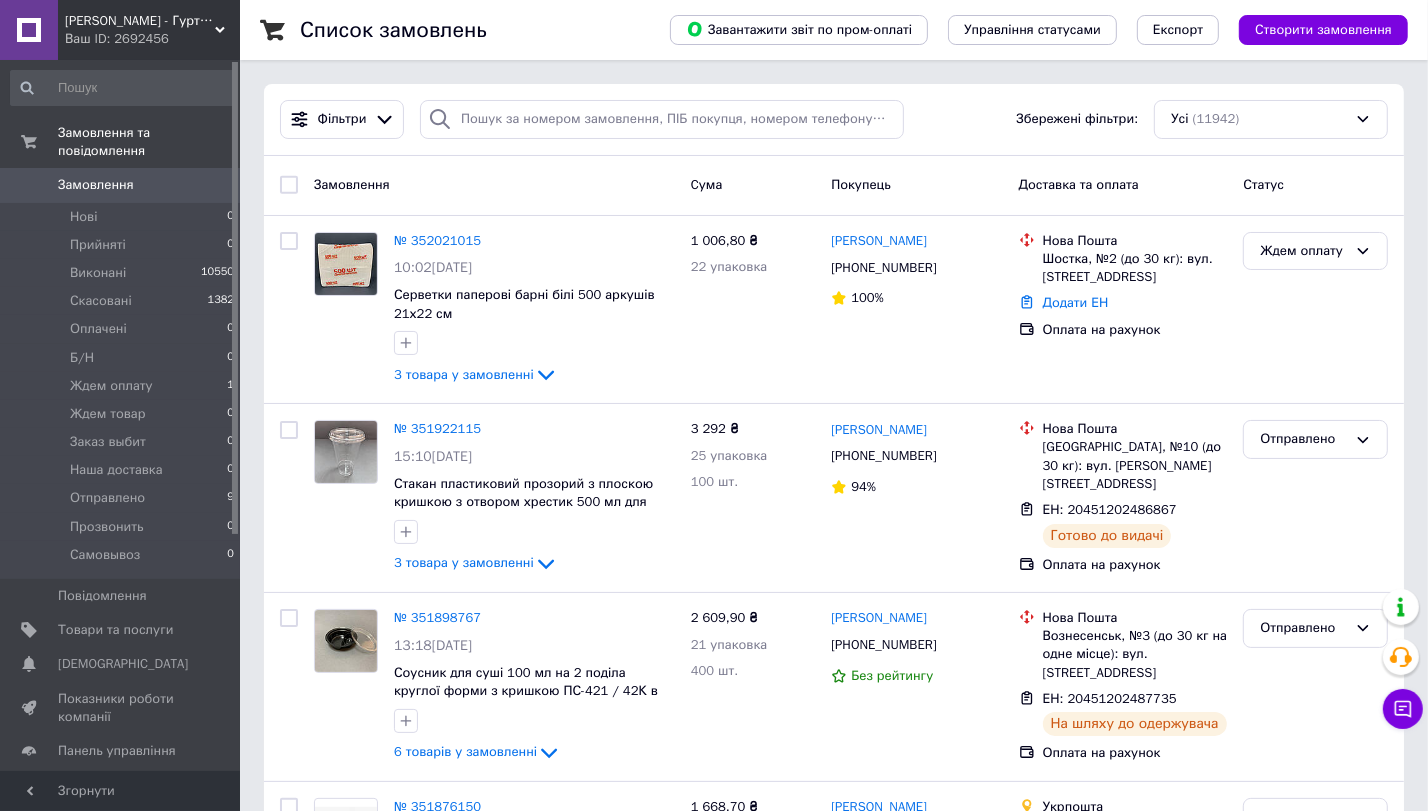 click on "Замовлення 0" at bounding box center (123, 185) 